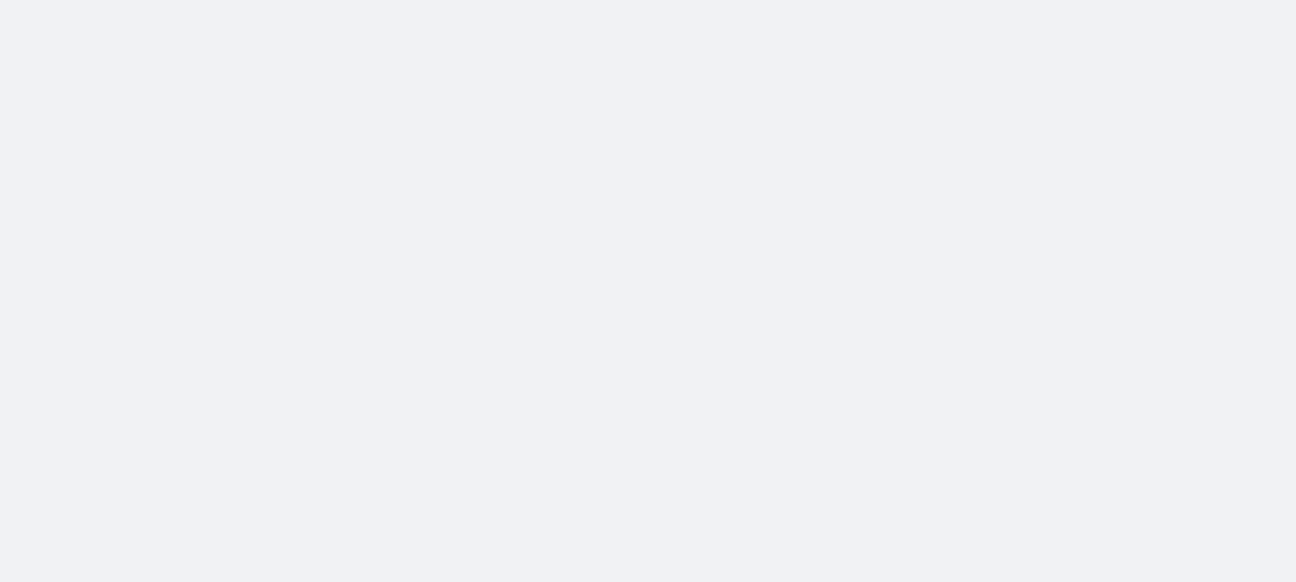 scroll, scrollTop: 0, scrollLeft: 0, axis: both 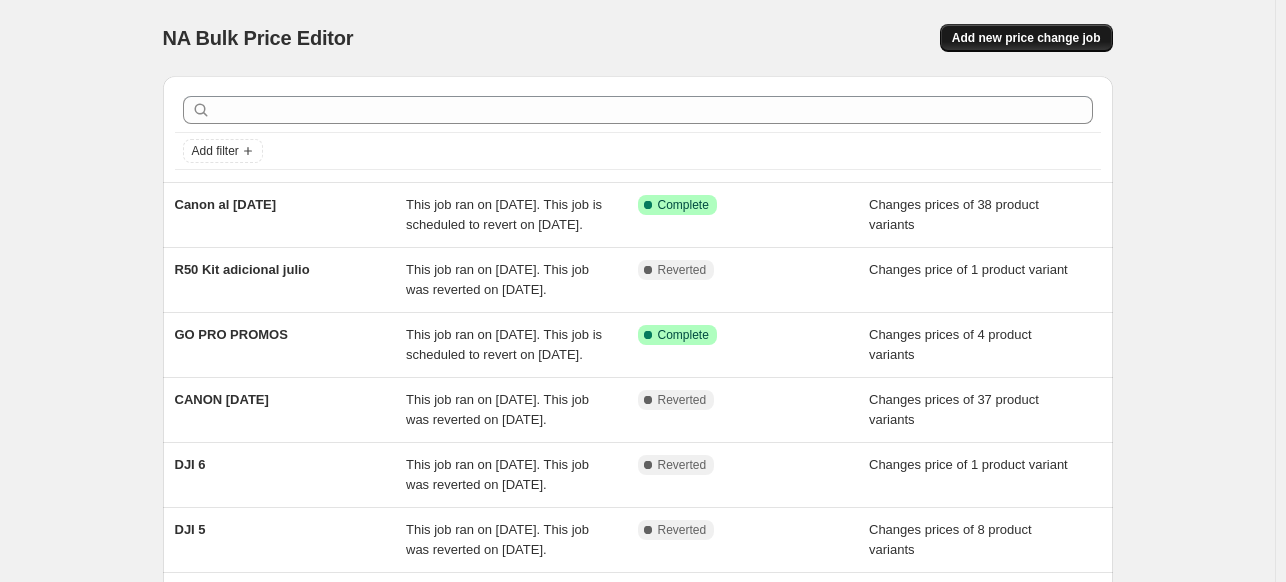 click on "Add new price change job" at bounding box center [1026, 38] 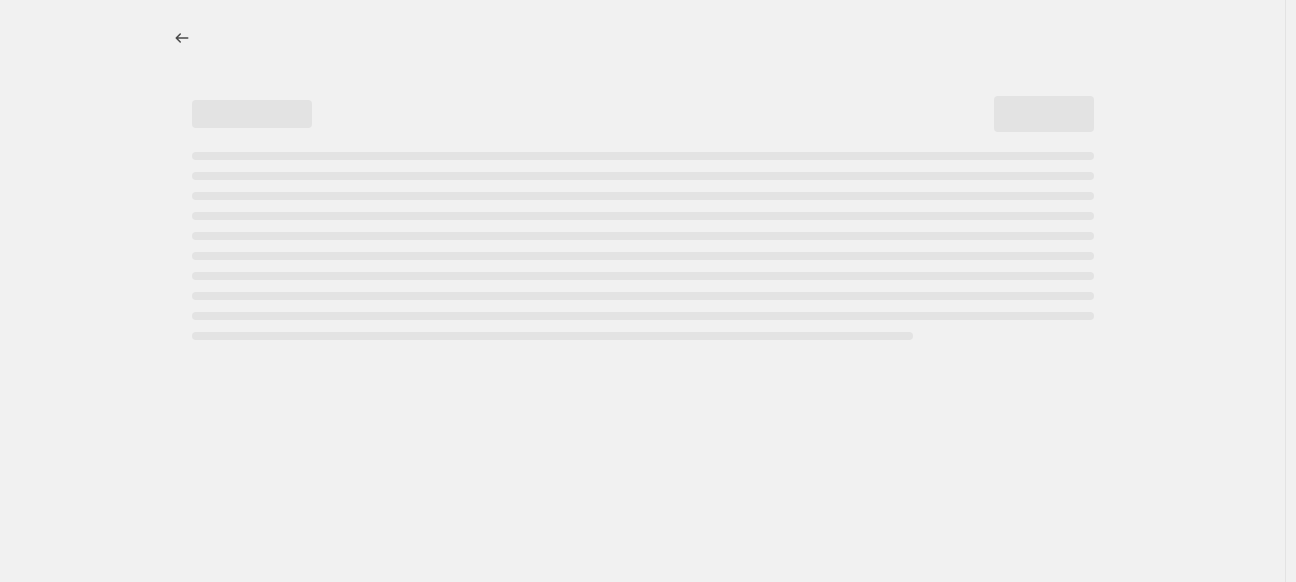select on "percentage" 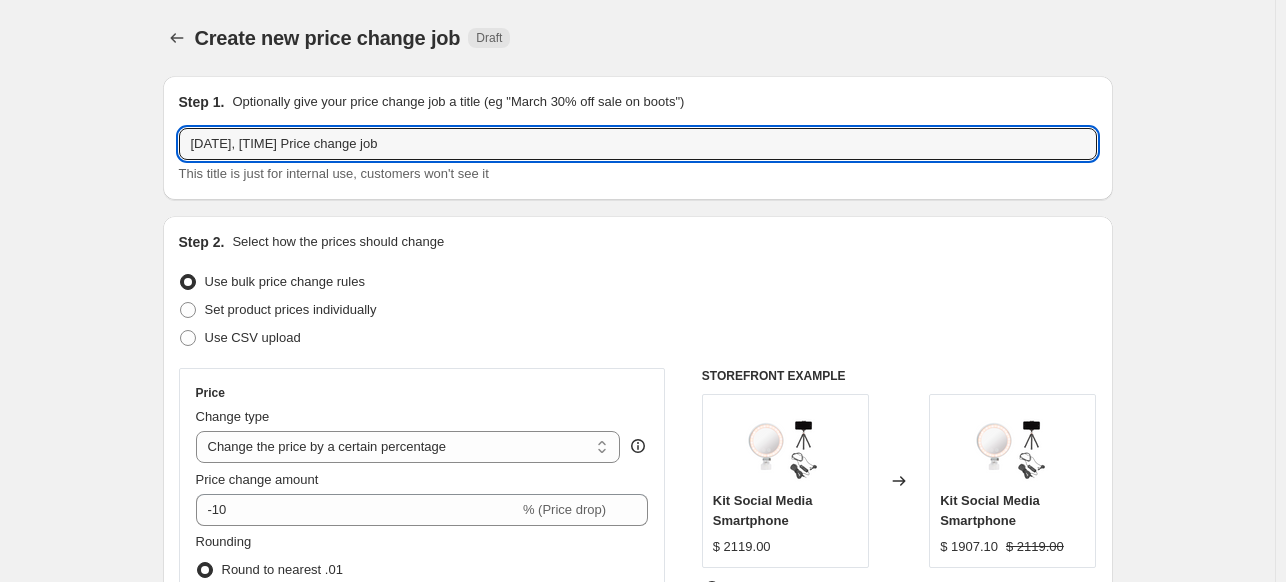 drag, startPoint x: 464, startPoint y: 143, endPoint x: 76, endPoint y: 82, distance: 392.76584 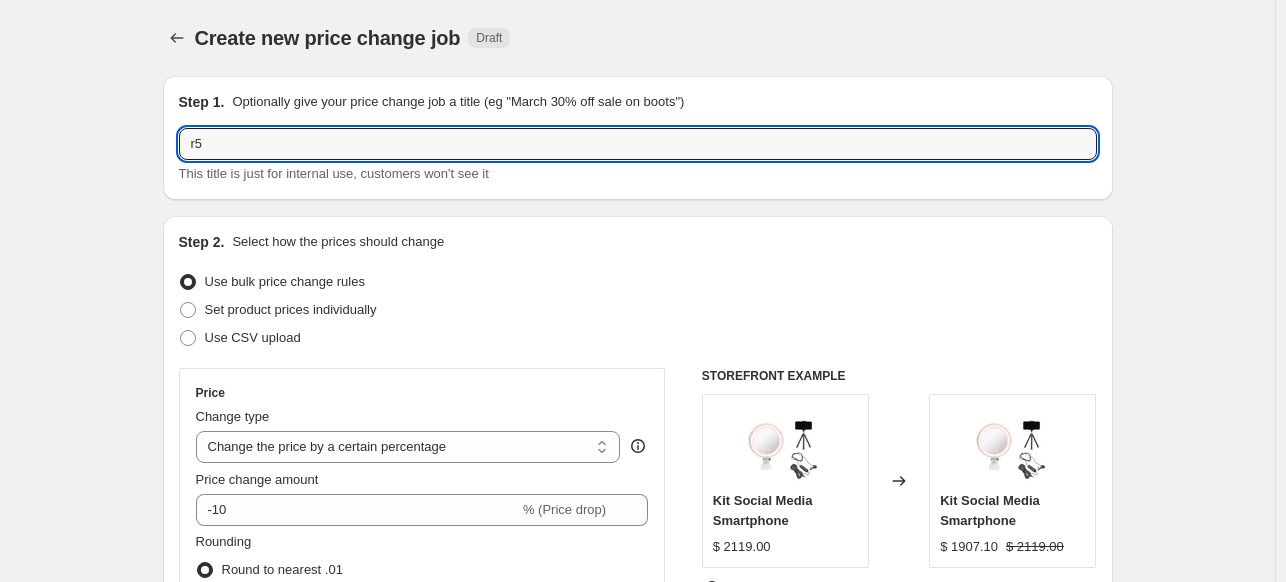type on "r" 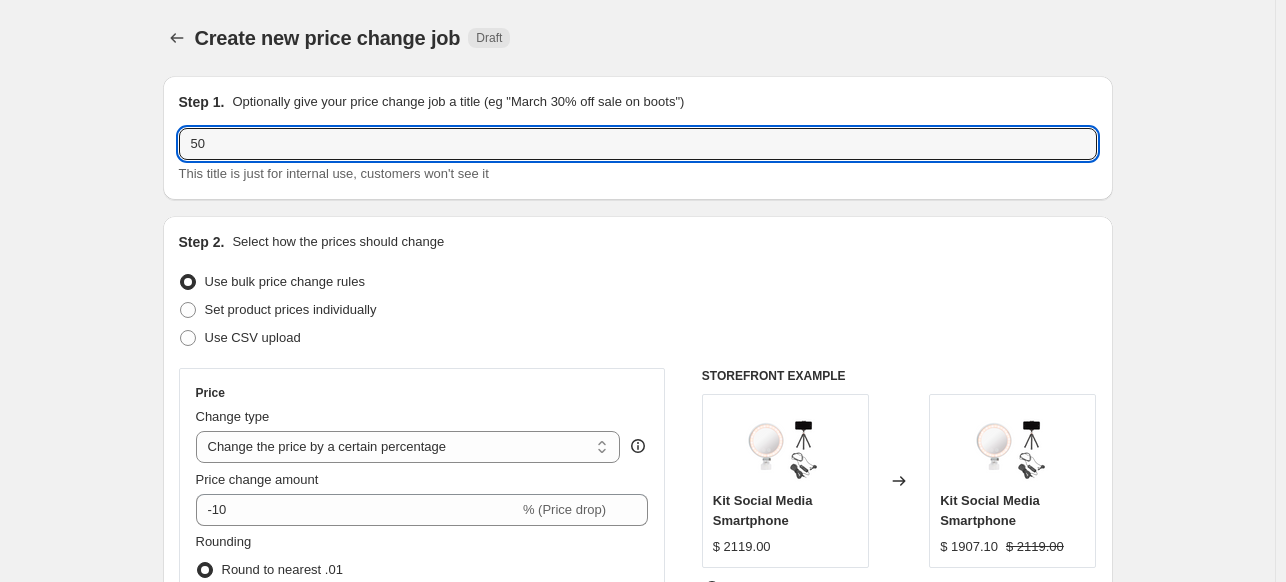 type on "5" 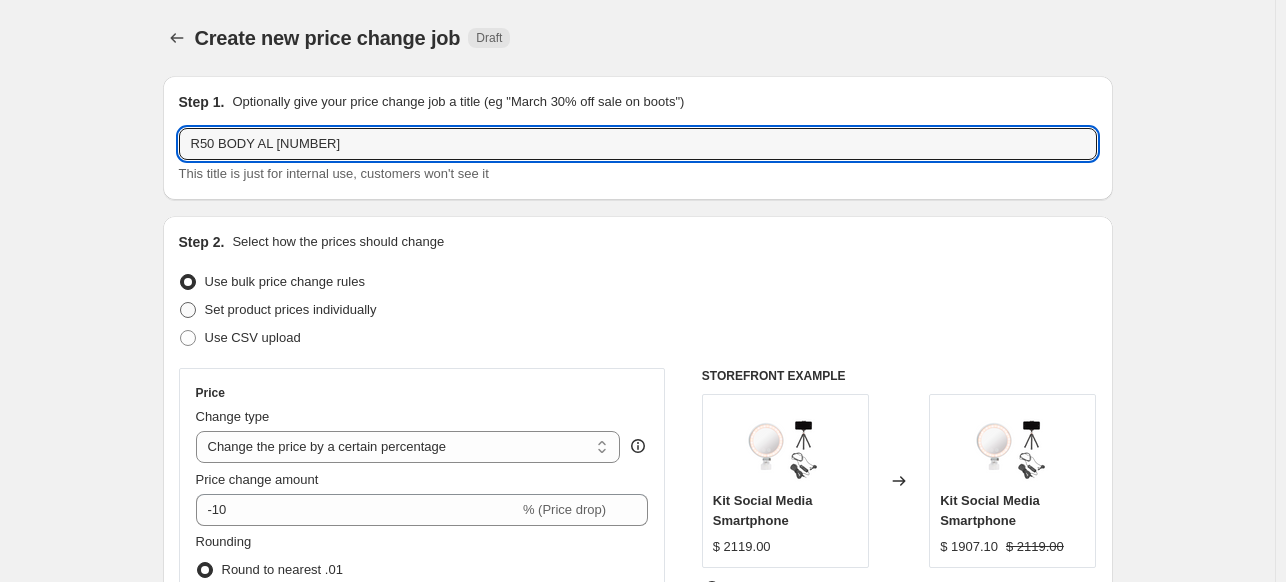 type on "R50 BODY AL [NUMBER]" 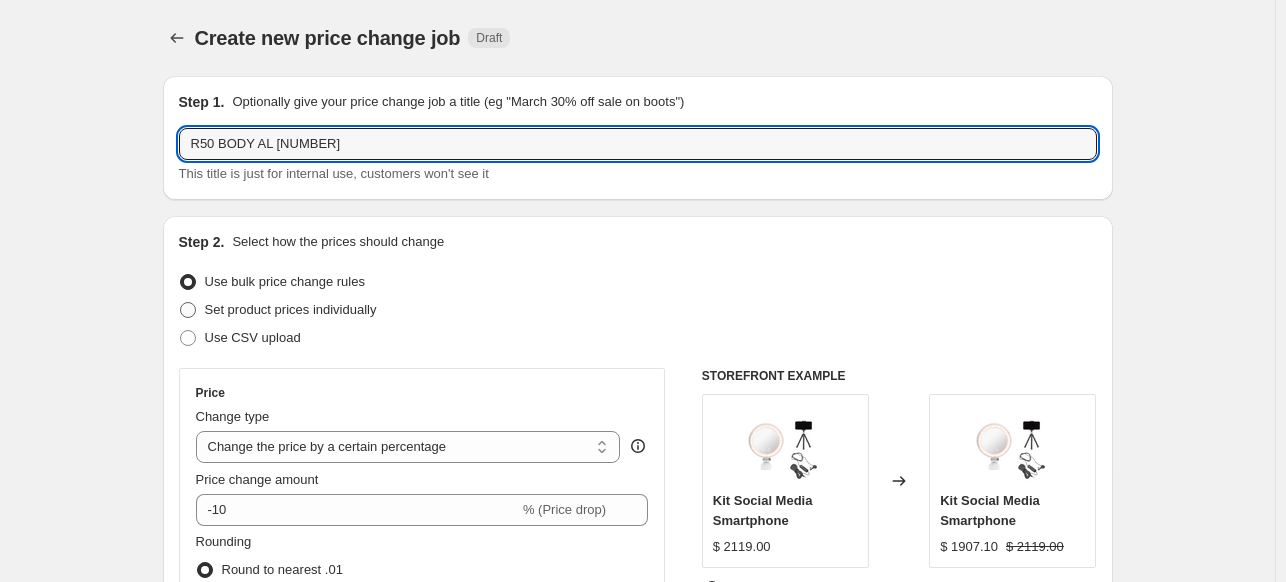radio on "true" 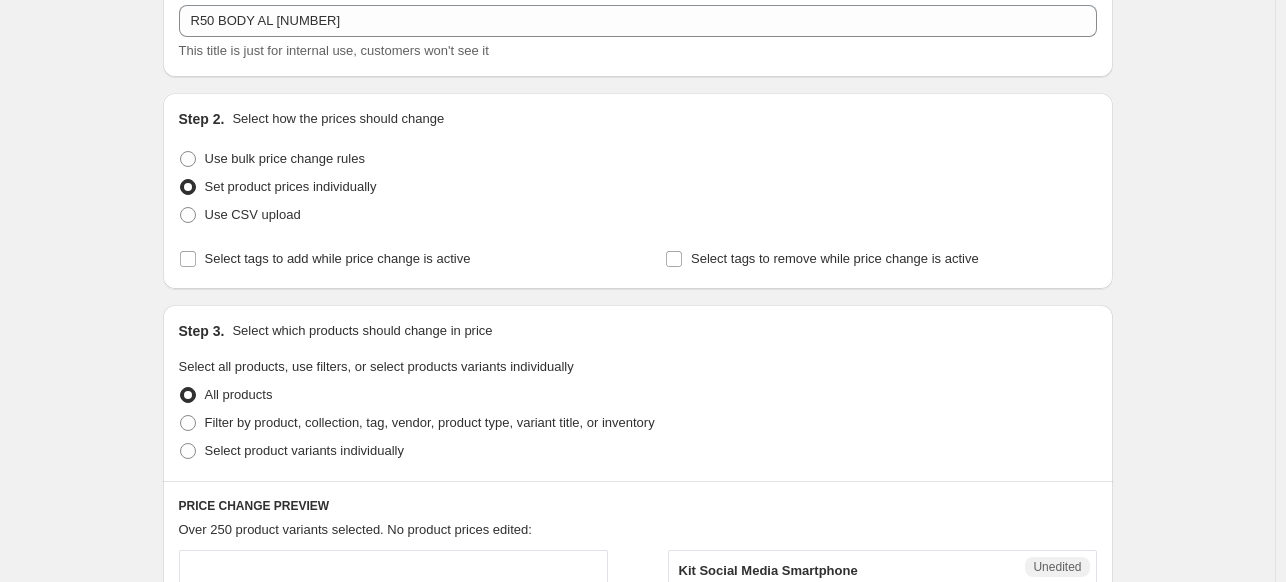 scroll, scrollTop: 300, scrollLeft: 0, axis: vertical 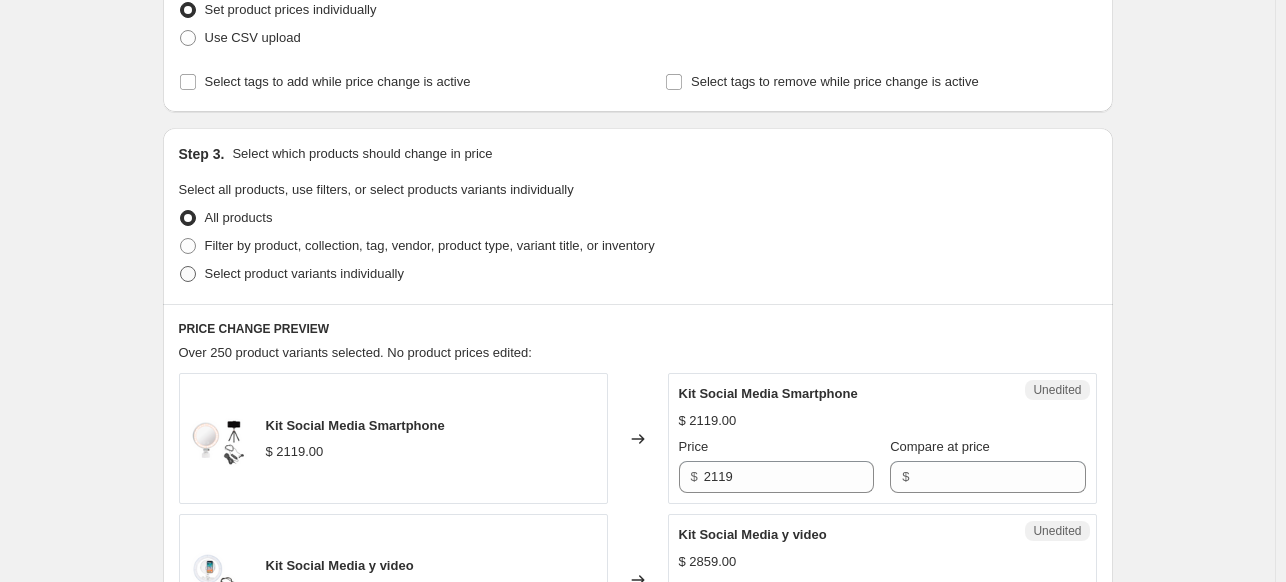click on "Select product variants individually" at bounding box center [304, 274] 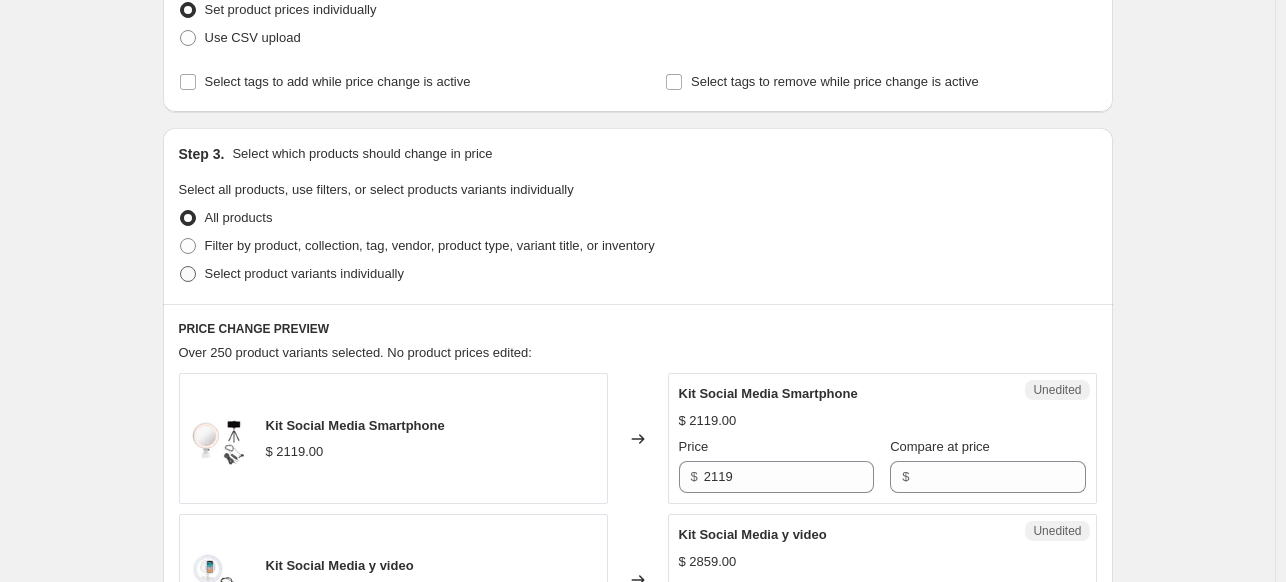 radio on "true" 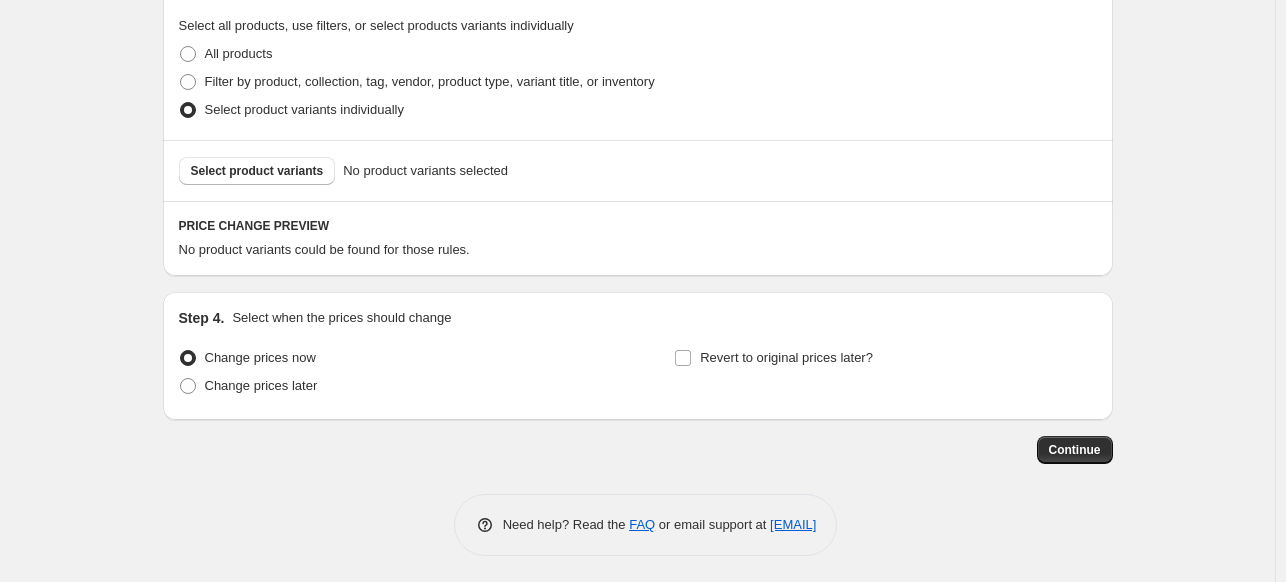 scroll, scrollTop: 467, scrollLeft: 0, axis: vertical 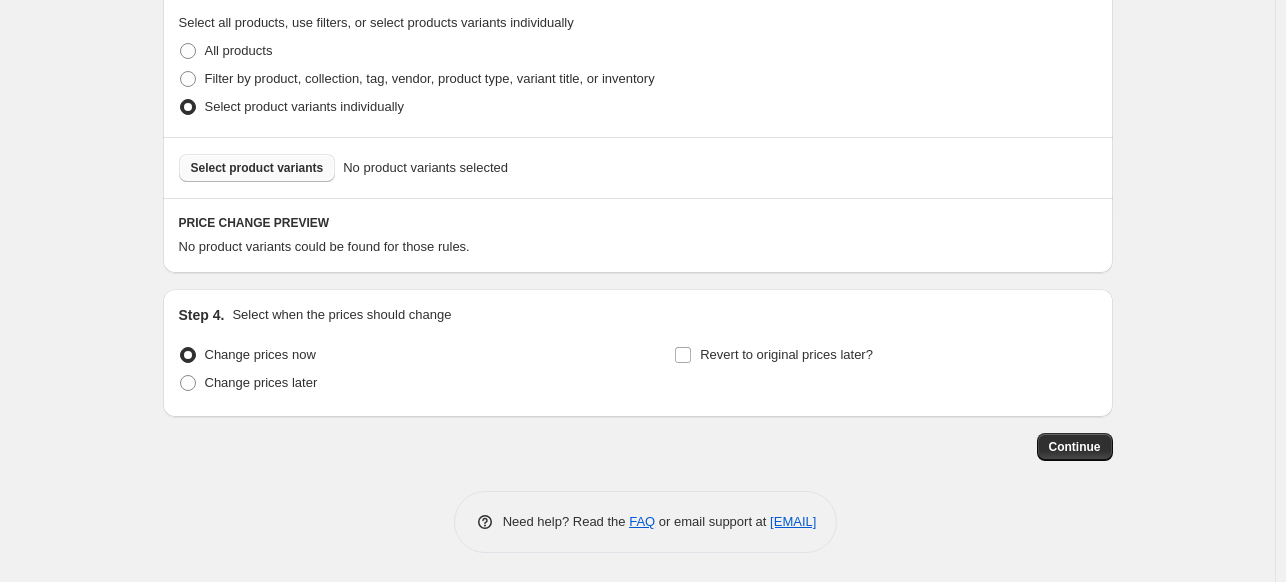 click on "Select product variants" at bounding box center (257, 168) 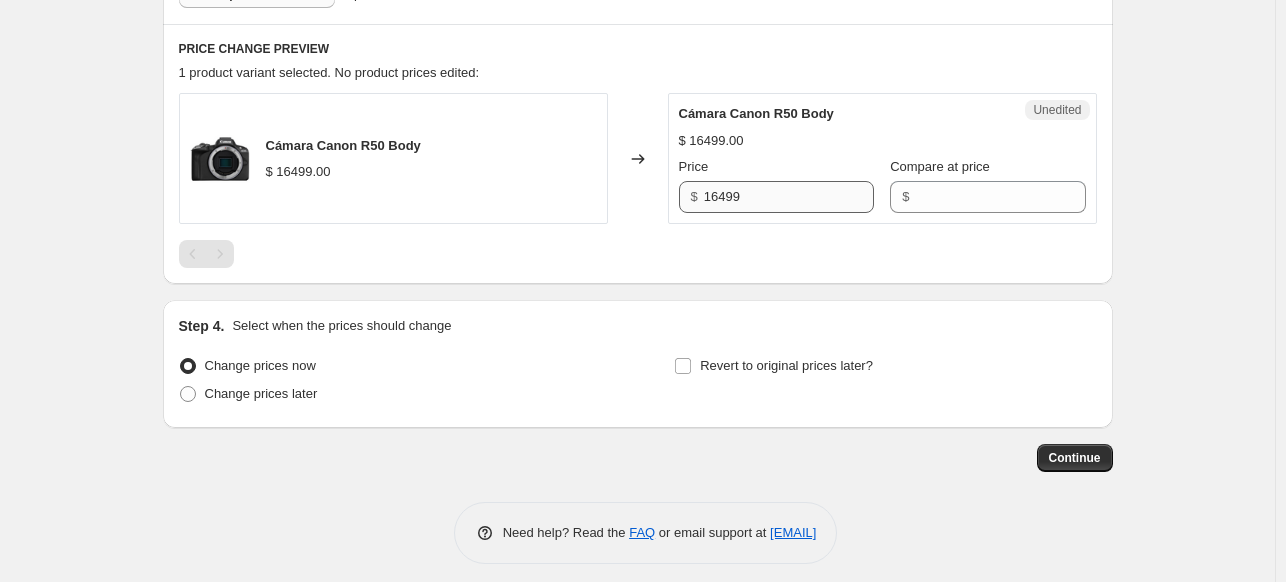 scroll, scrollTop: 652, scrollLeft: 0, axis: vertical 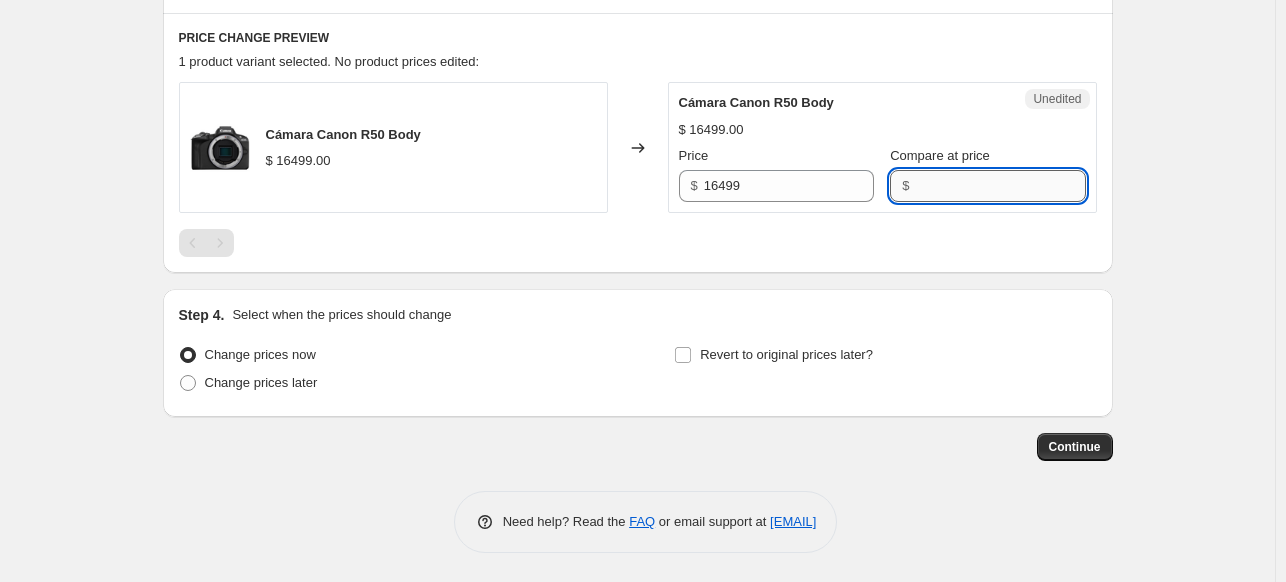 click on "Compare at price" at bounding box center [1000, 186] 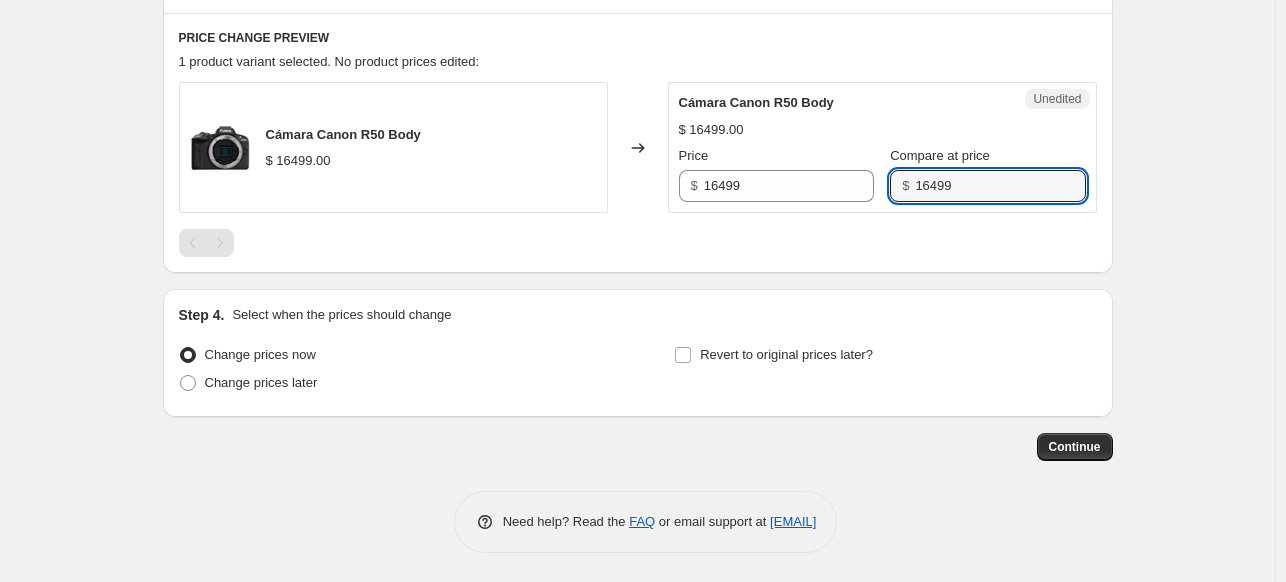 type on "16499" 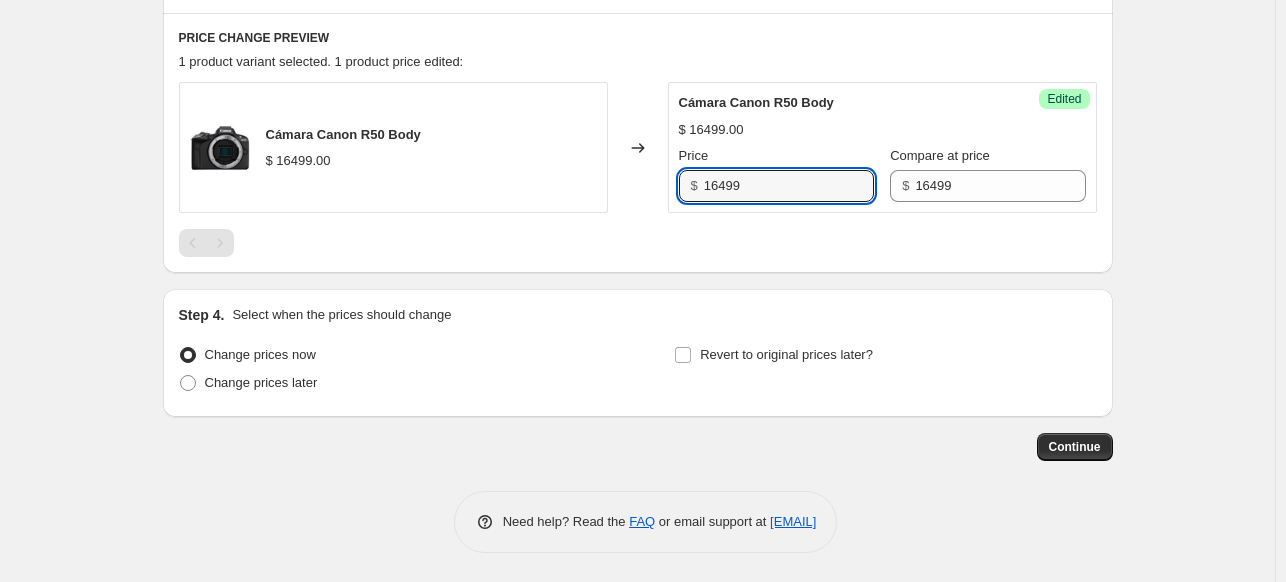 drag, startPoint x: 700, startPoint y: 175, endPoint x: 654, endPoint y: 172, distance: 46.09772 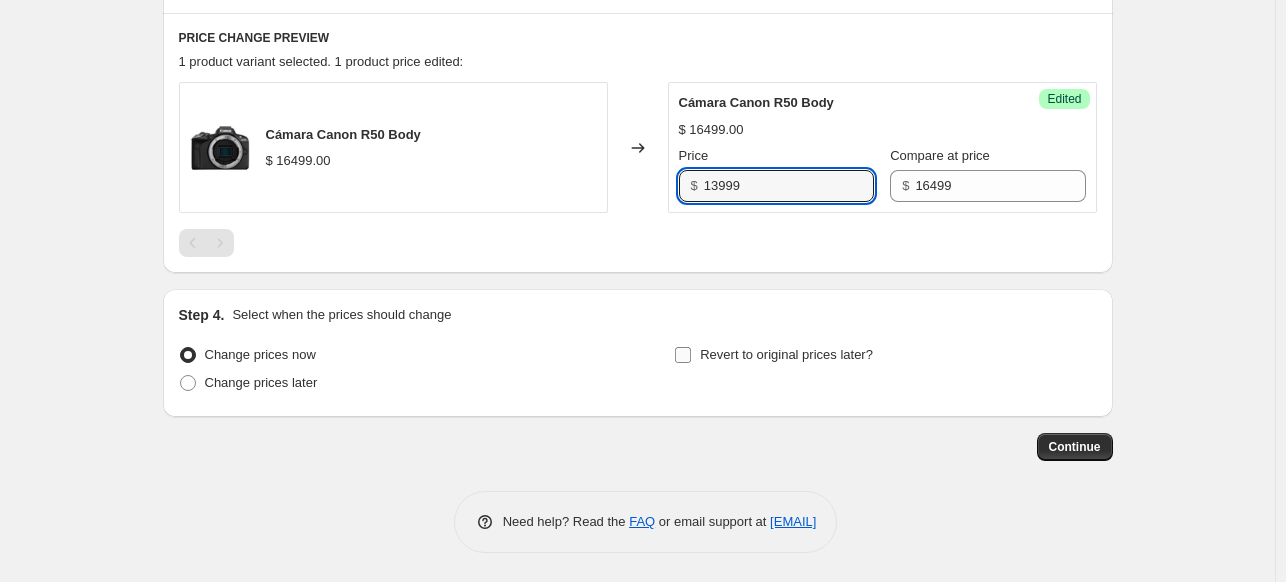 type on "13999" 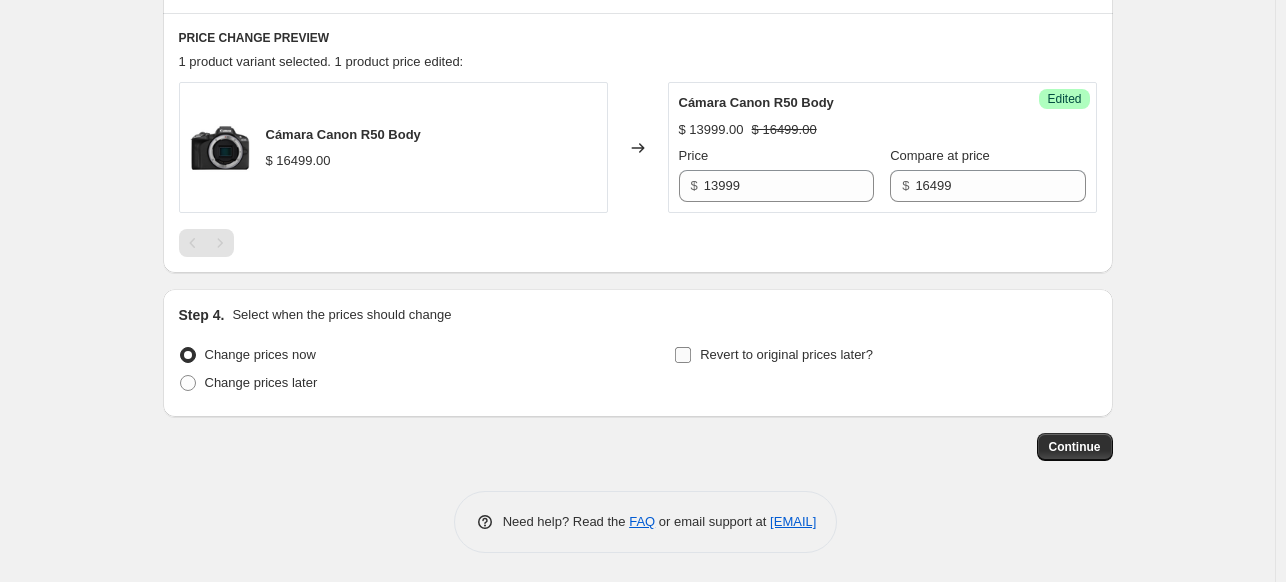 click on "Revert to original prices later?" at bounding box center [683, 355] 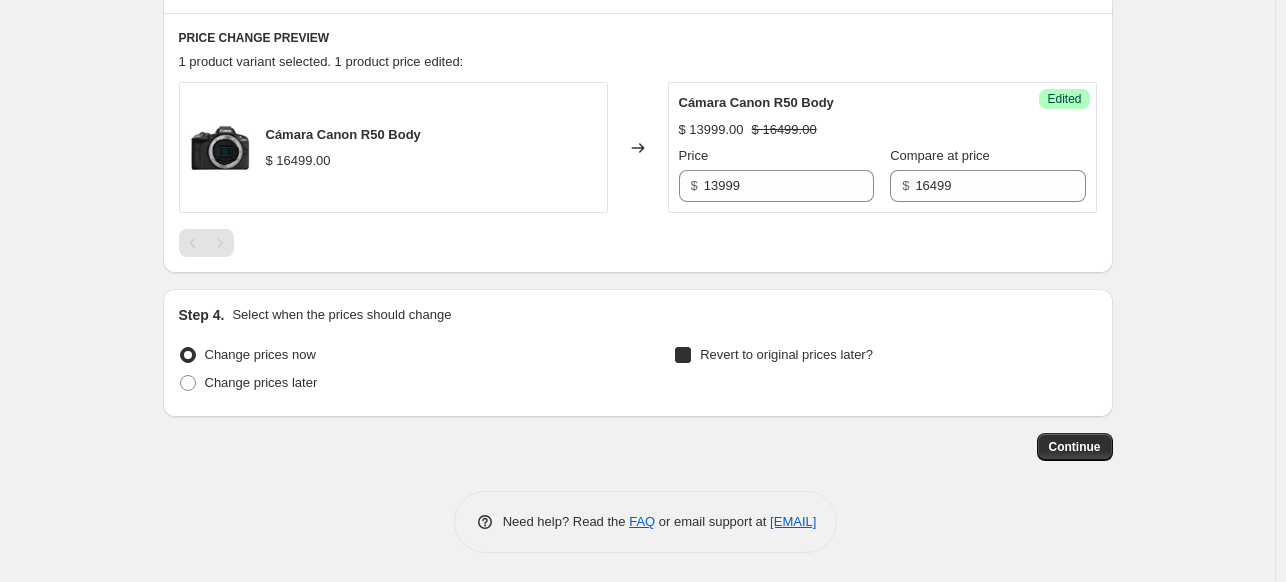 checkbox on "true" 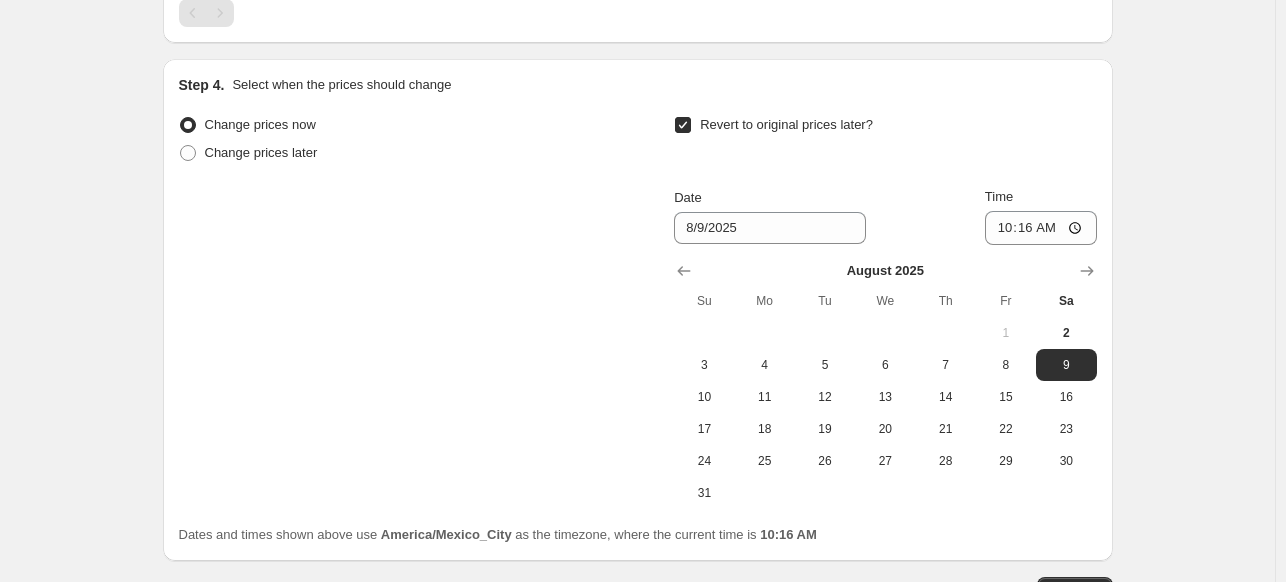 scroll, scrollTop: 952, scrollLeft: 0, axis: vertical 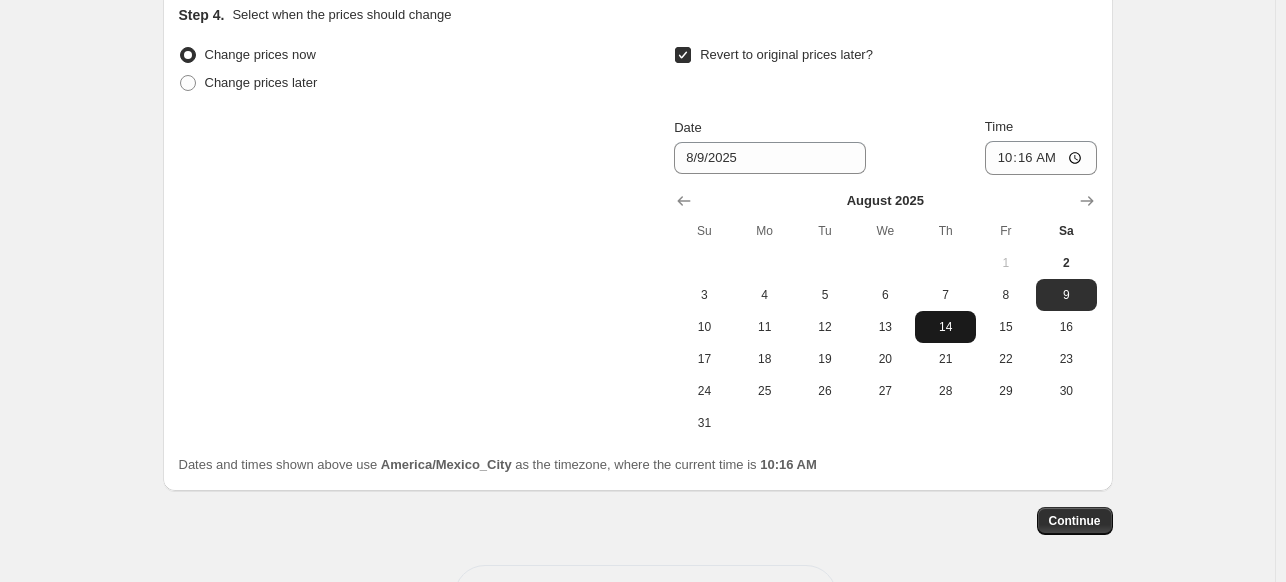click on "14" at bounding box center [945, 327] 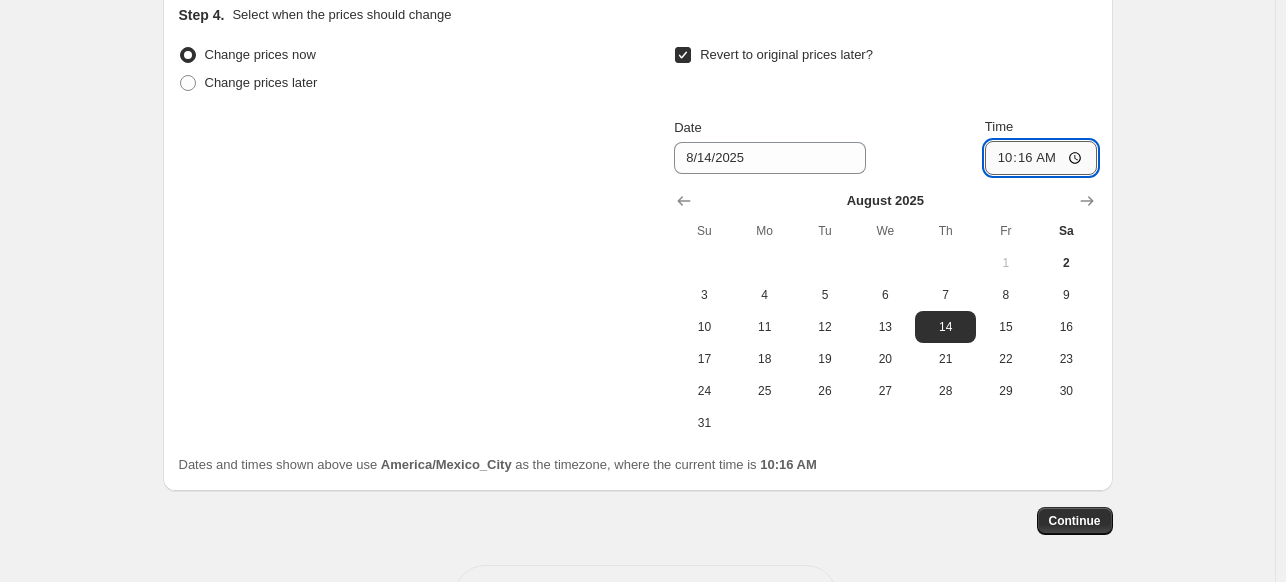 click on "10:16" at bounding box center (1041, 158) 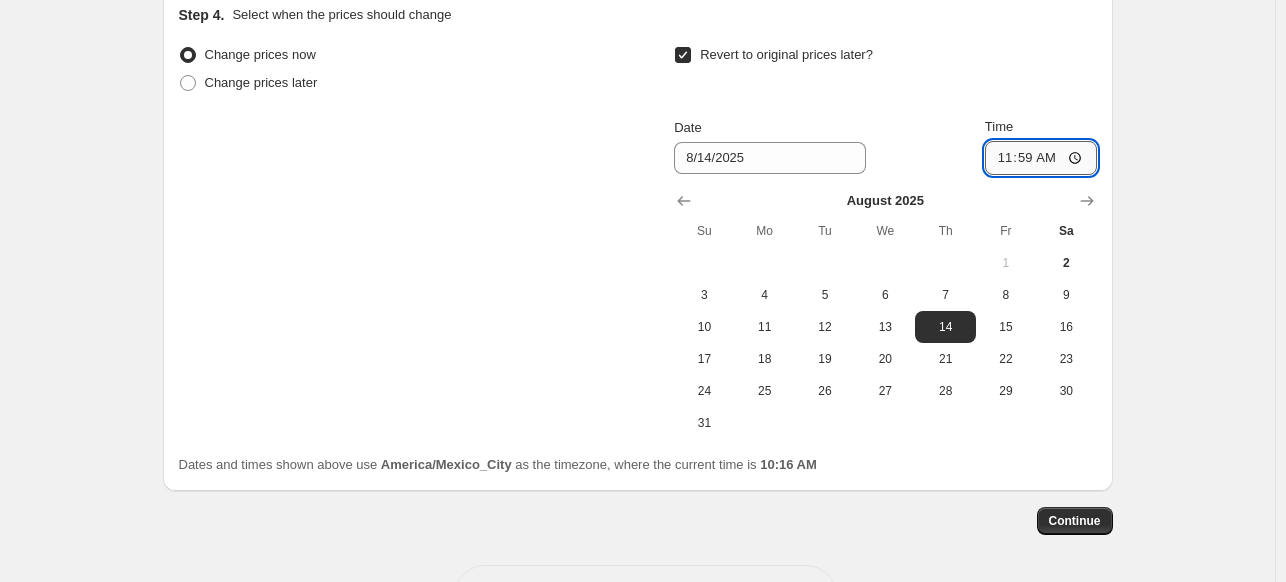 type on "23:59" 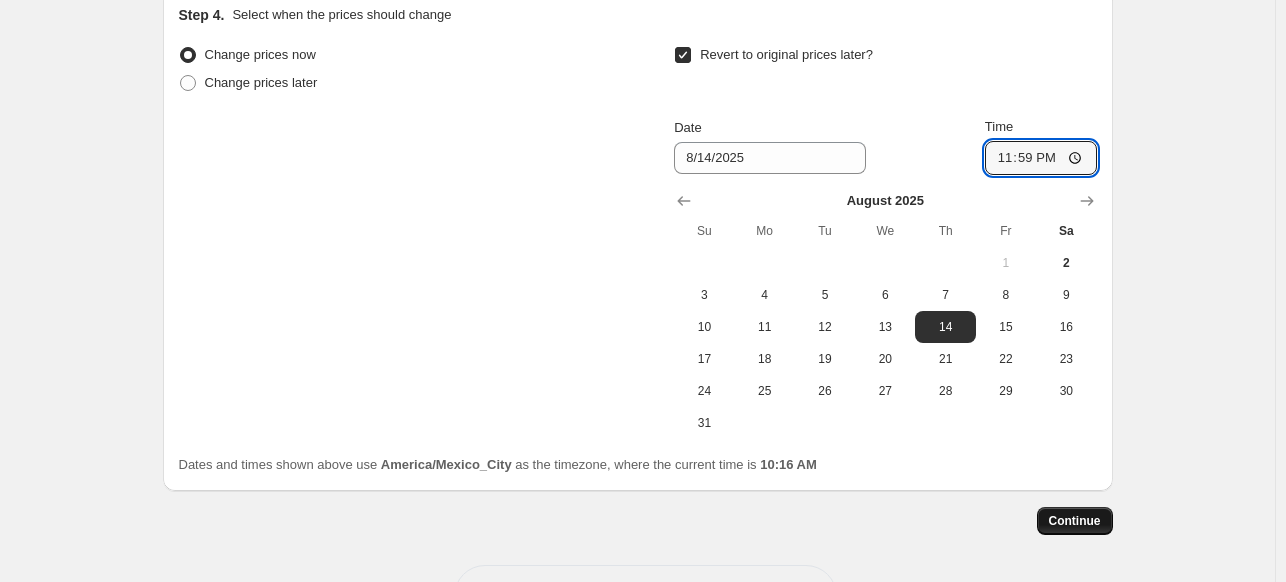 click on "Continue" at bounding box center (1075, 521) 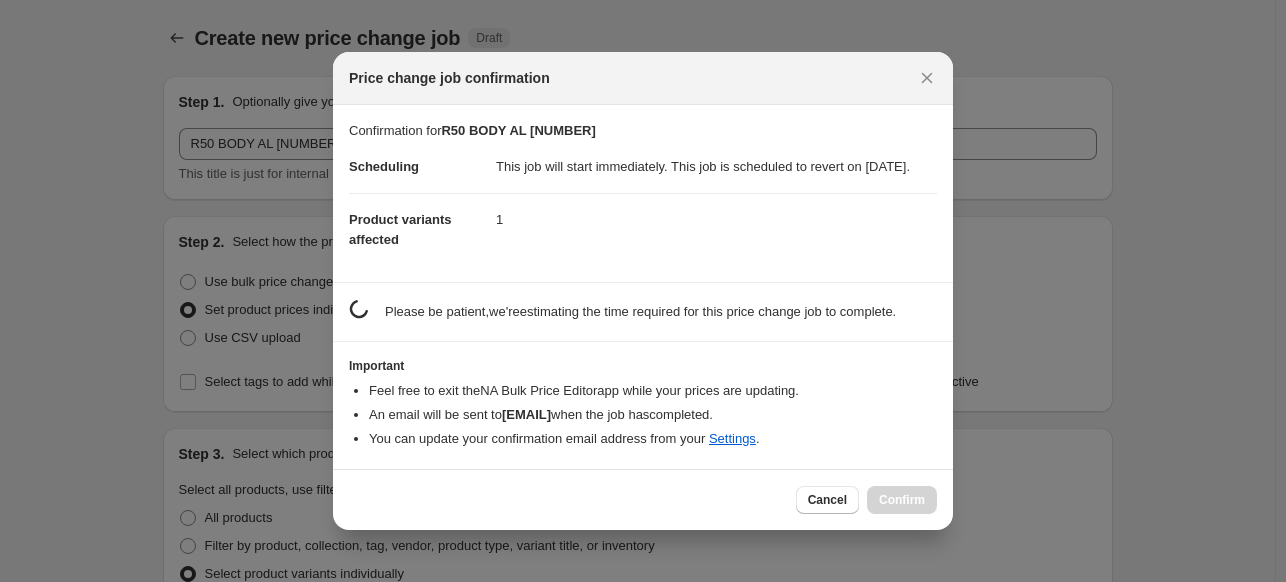 scroll, scrollTop: 0, scrollLeft: 0, axis: both 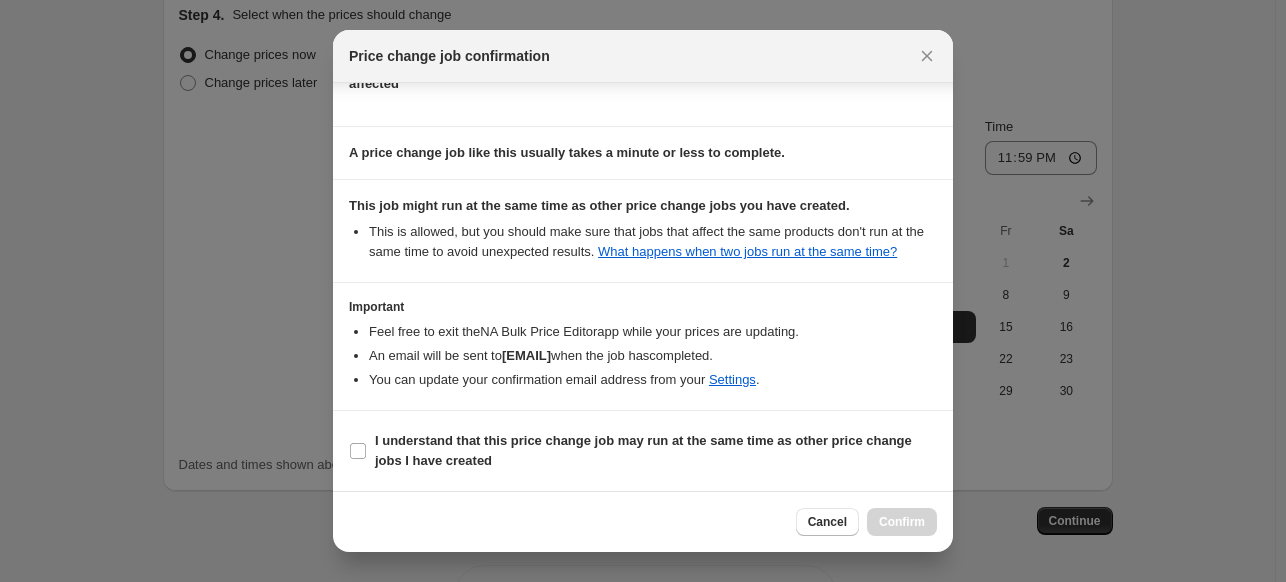 click on "I understand that this price change job may run at the same time as other price change jobs I have created" at bounding box center (643, 451) 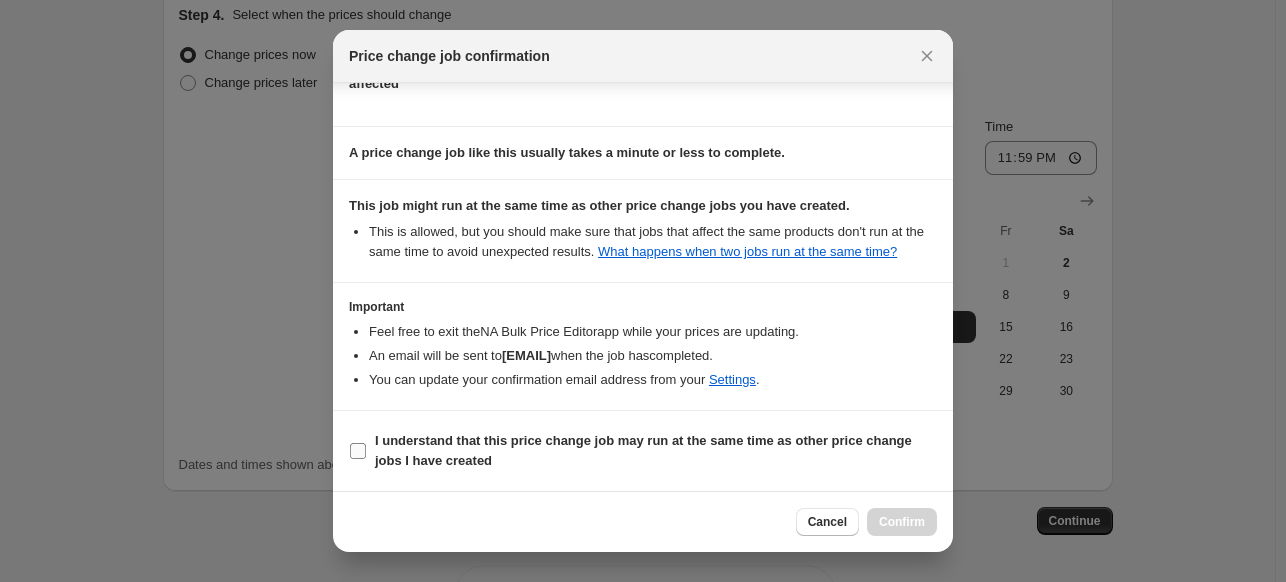 click on "I understand that this price change job may run at the same time as other price change jobs I have created" at bounding box center [358, 451] 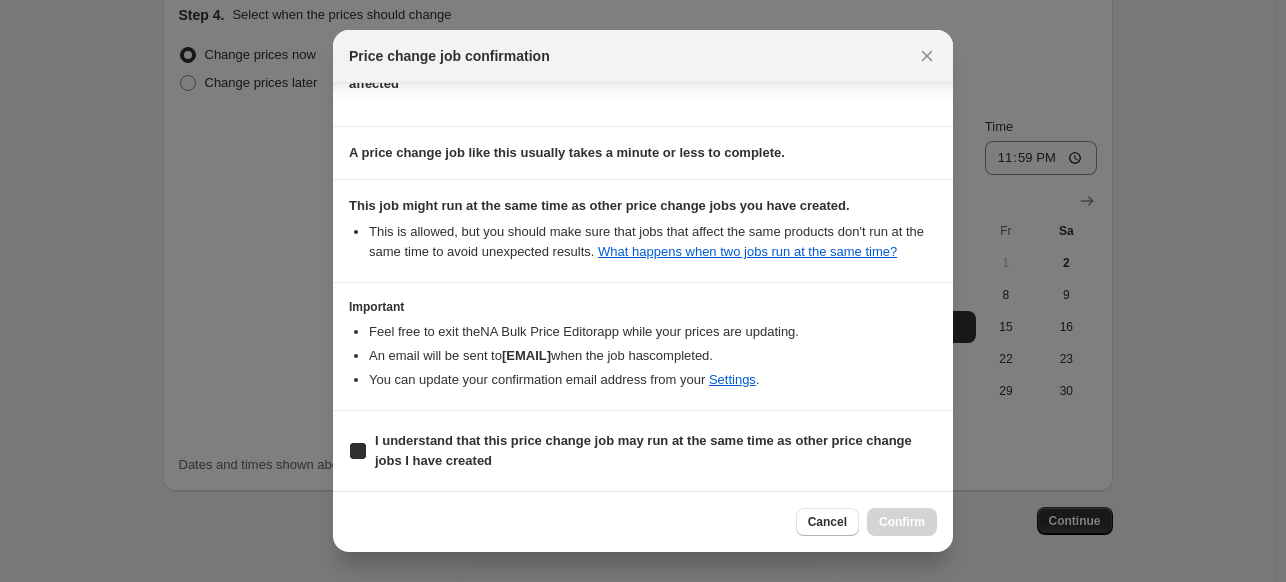 checkbox on "true" 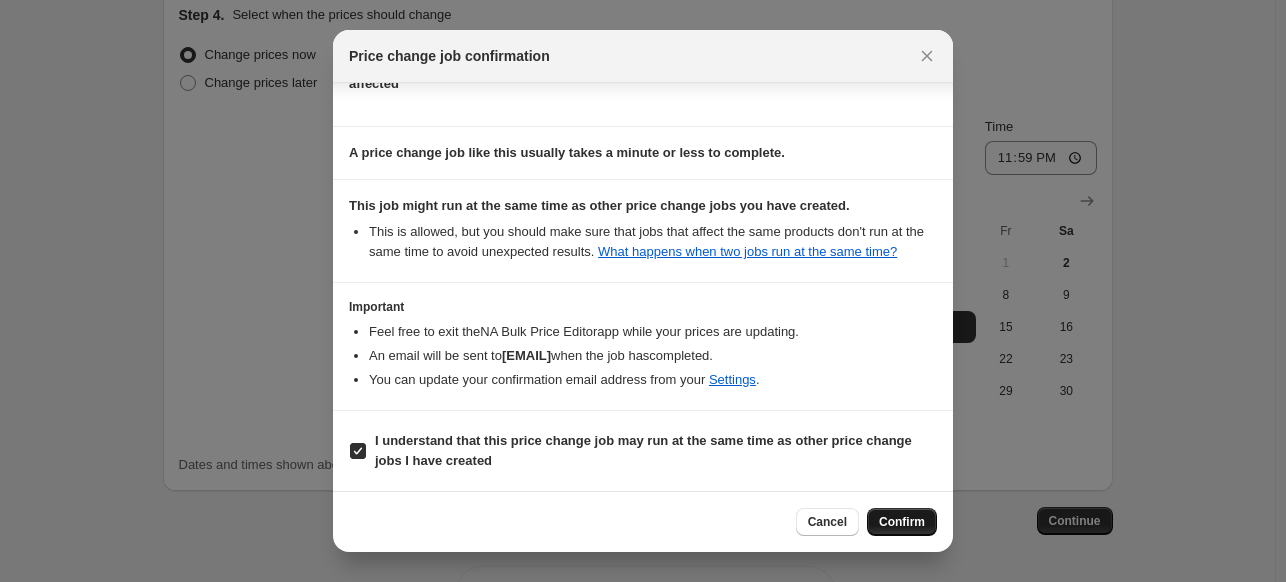 click on "Confirm" at bounding box center (902, 522) 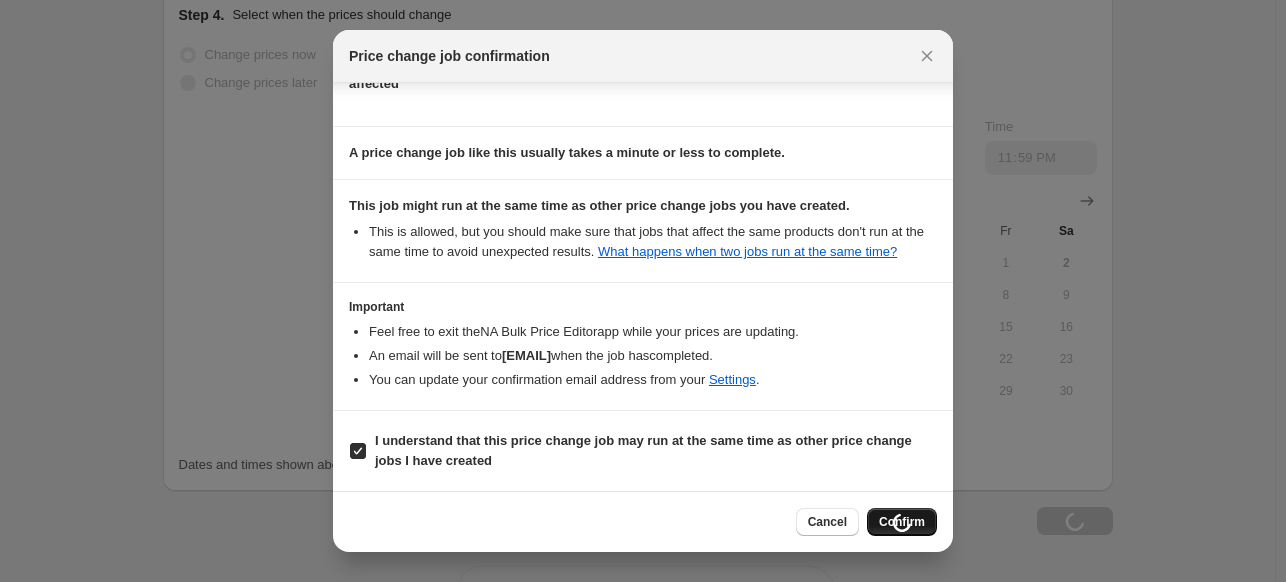 type on "R50 BODY AL [NUMBER]" 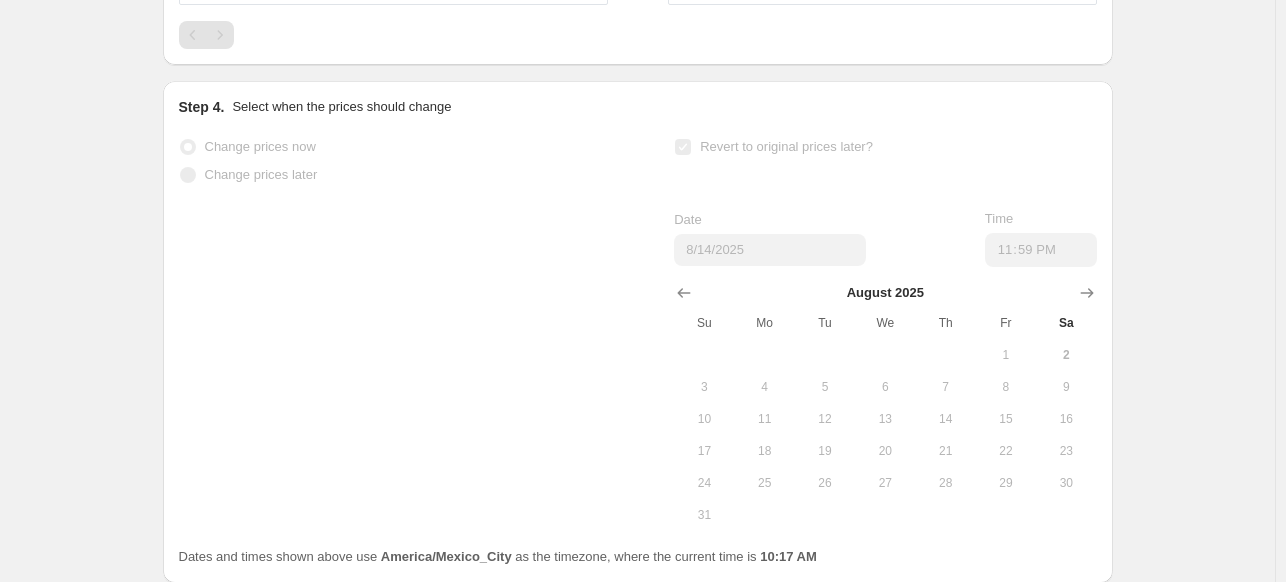 scroll, scrollTop: 0, scrollLeft: 0, axis: both 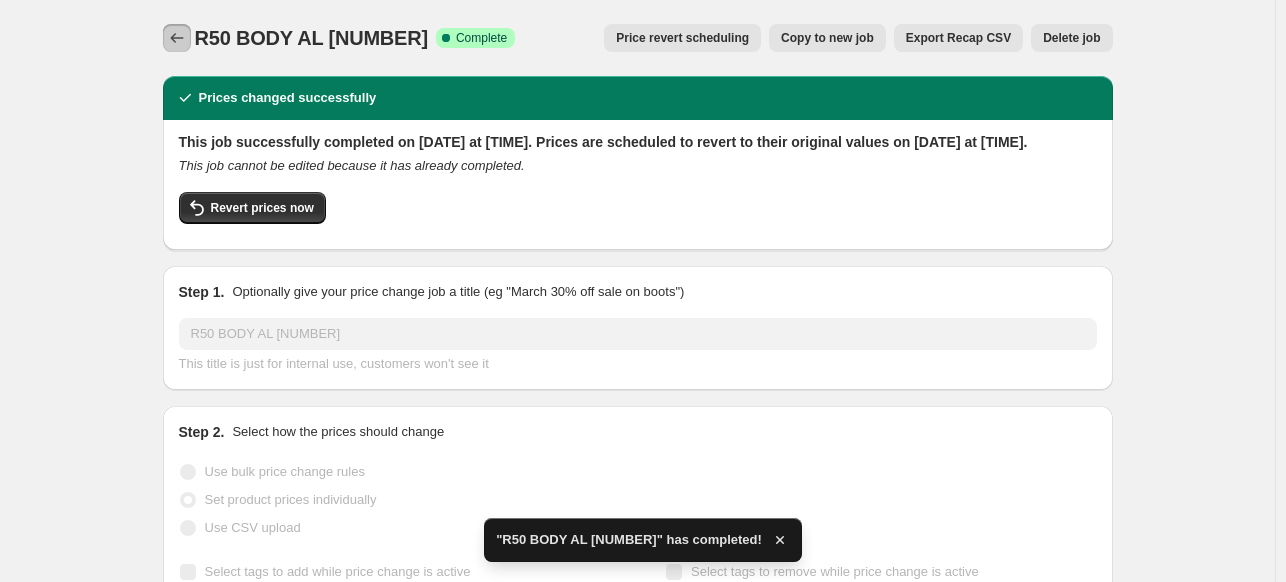 click 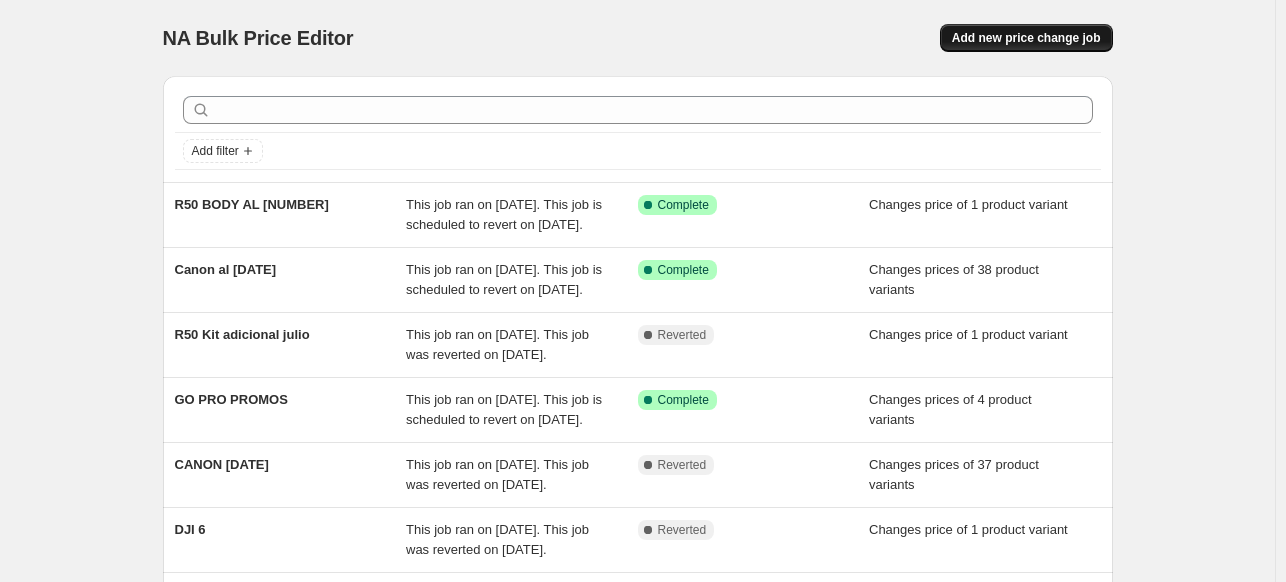click on "Add new price change job" at bounding box center [1026, 38] 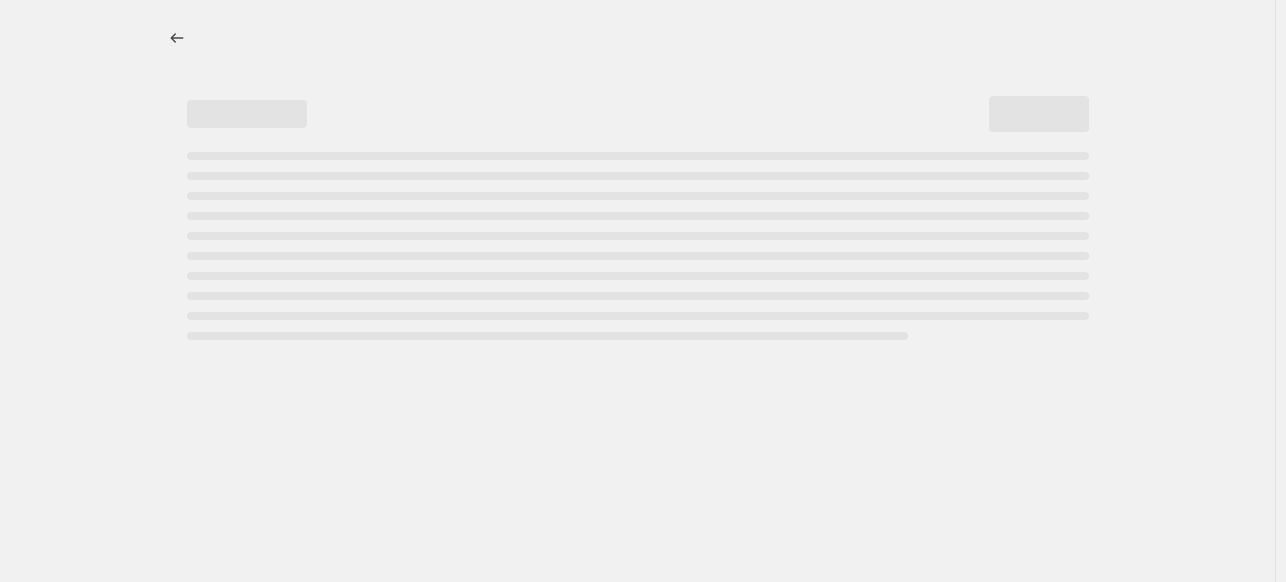 select on "percentage" 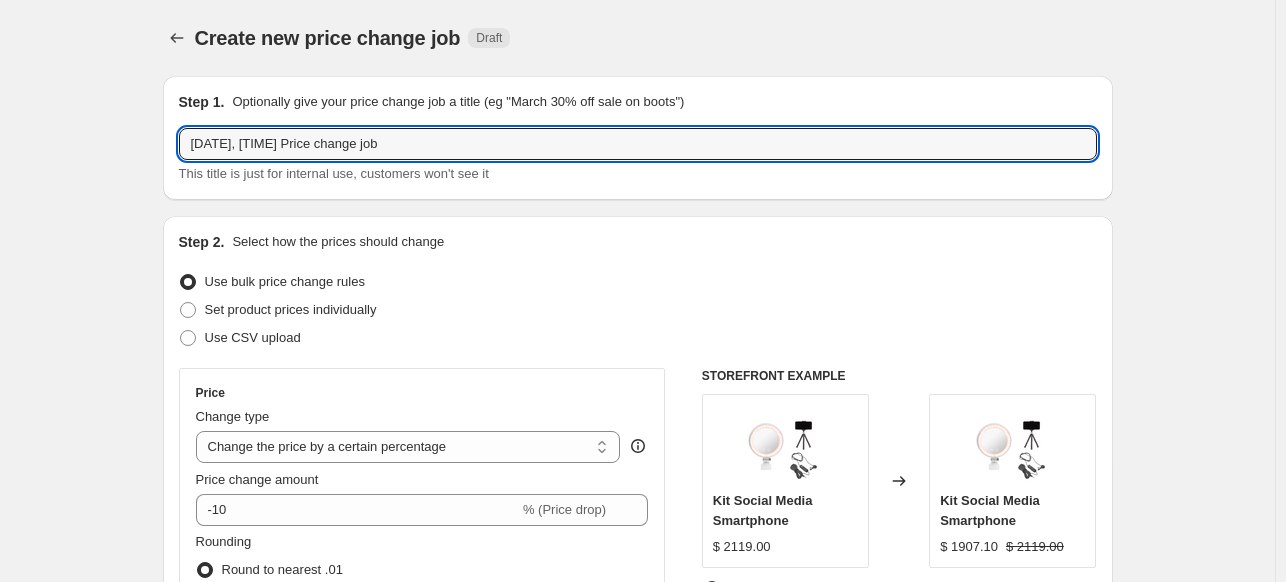 drag, startPoint x: 464, startPoint y: 143, endPoint x: 201, endPoint y: 118, distance: 264.18555 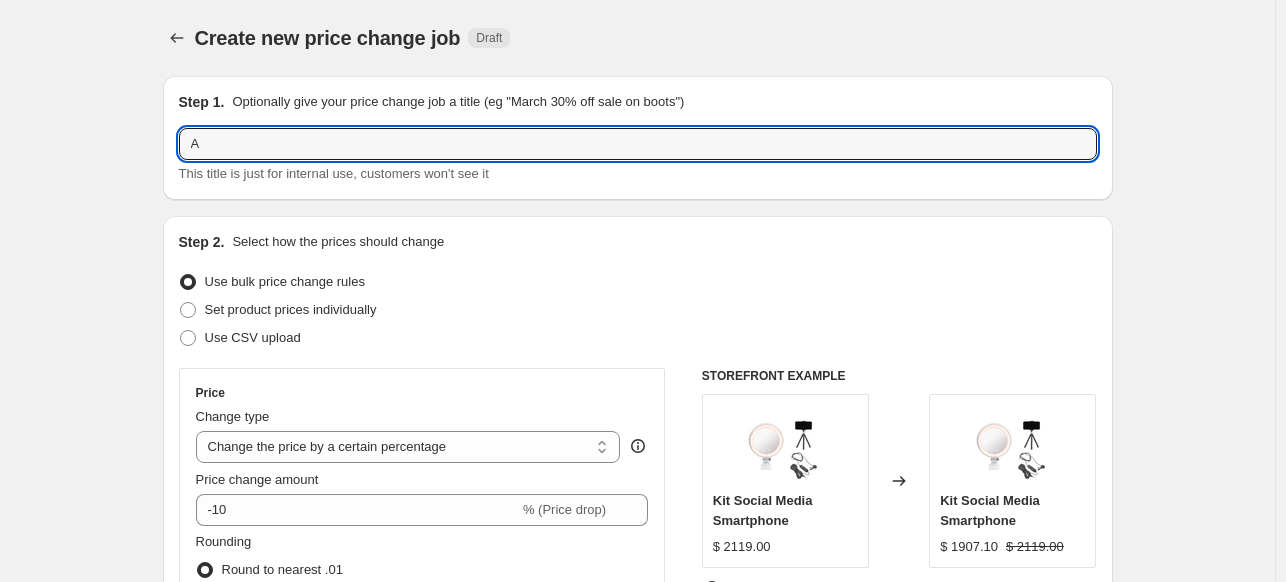 type on "A" 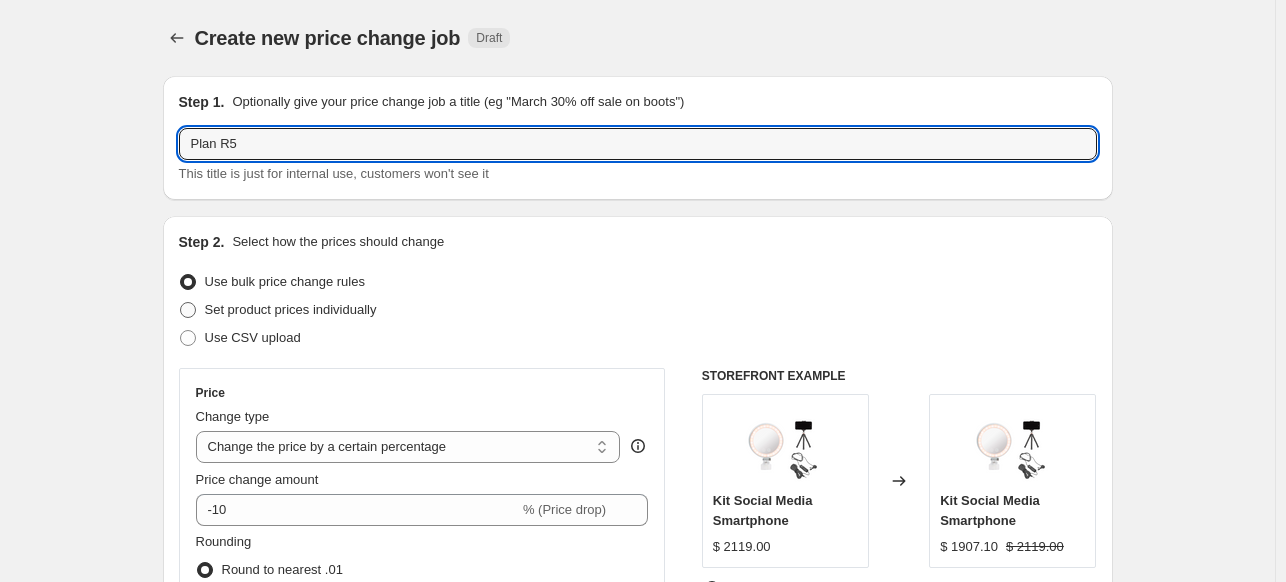 type on "Plan R5" 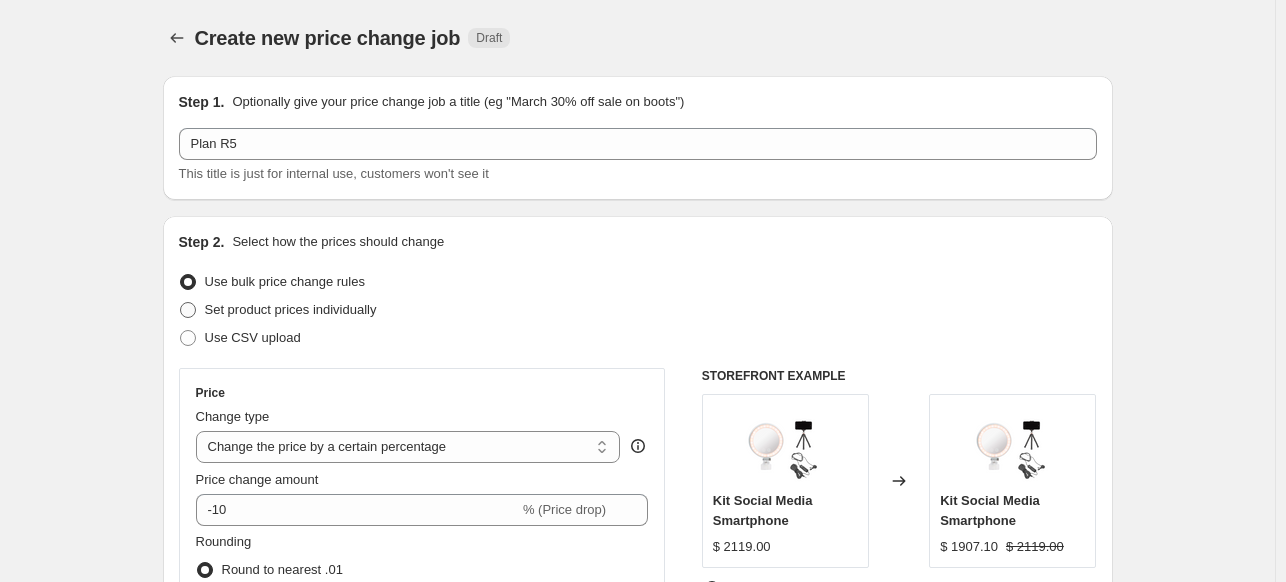 click on "Set product prices individually" at bounding box center (291, 309) 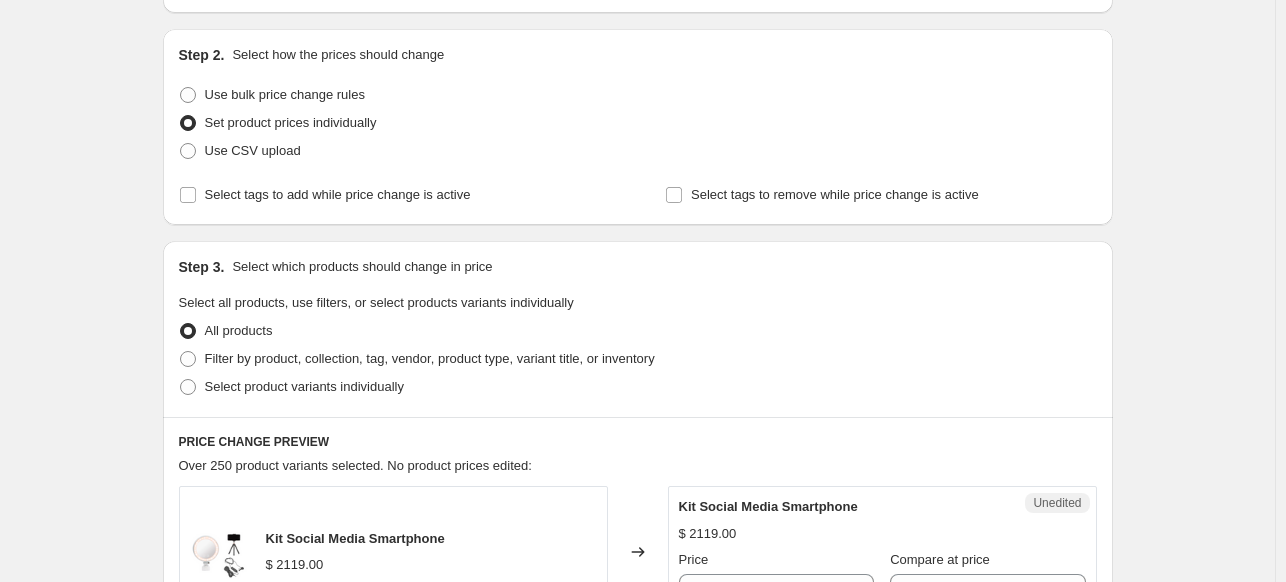 scroll, scrollTop: 200, scrollLeft: 0, axis: vertical 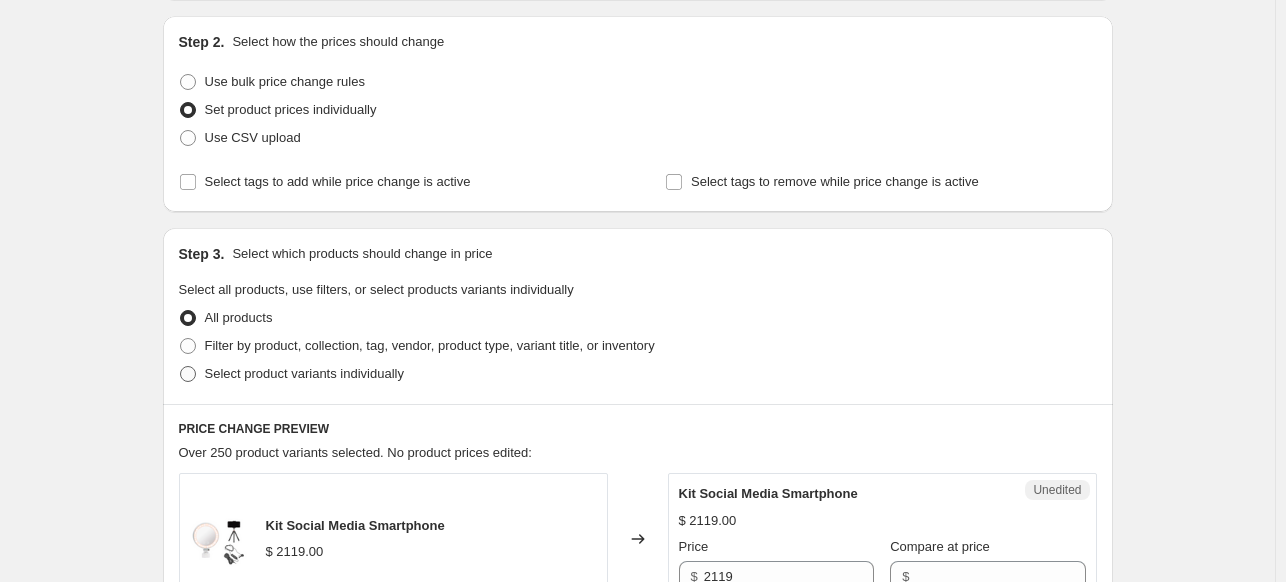 click on "Select product variants individually" at bounding box center (304, 374) 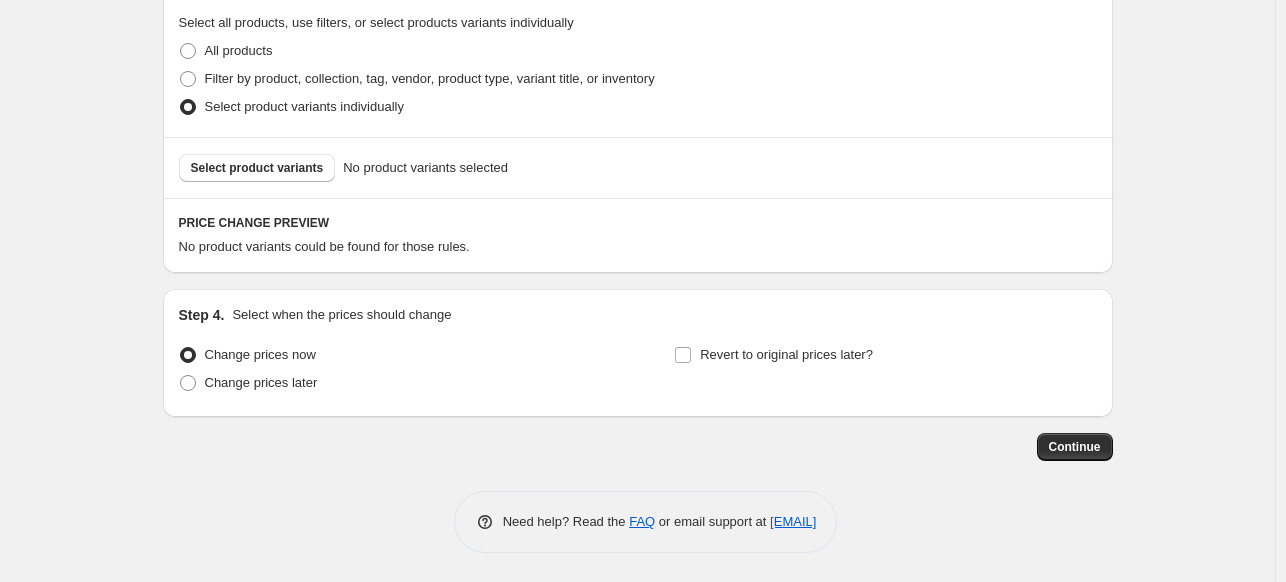 scroll, scrollTop: 367, scrollLeft: 0, axis: vertical 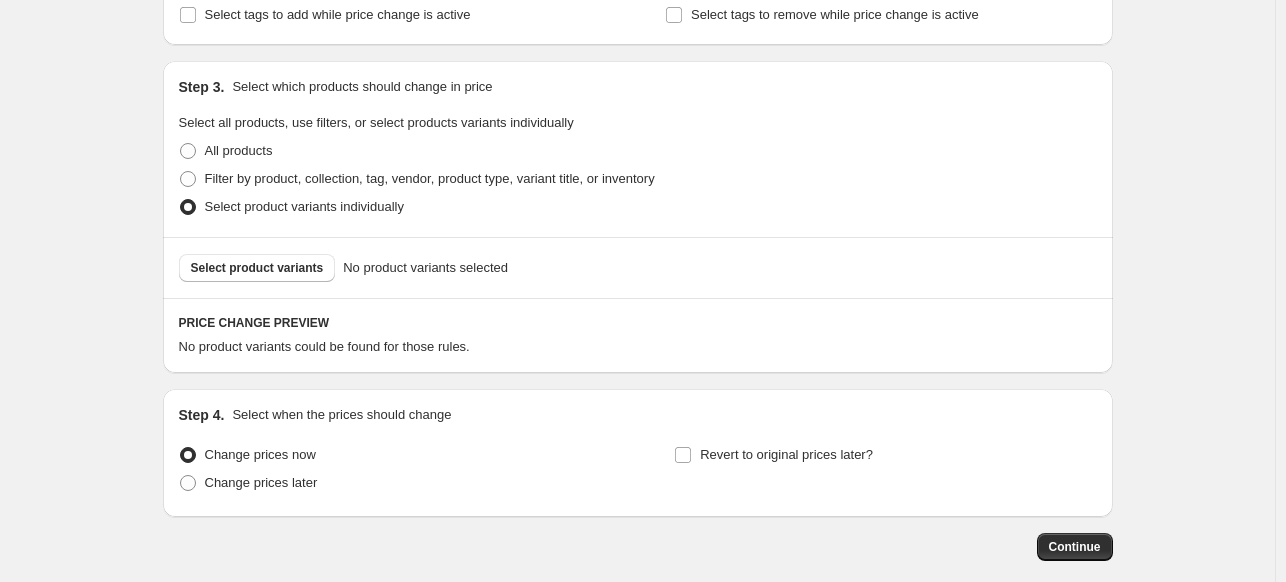 click on "Select product variants No   product variants selected" at bounding box center [638, 267] 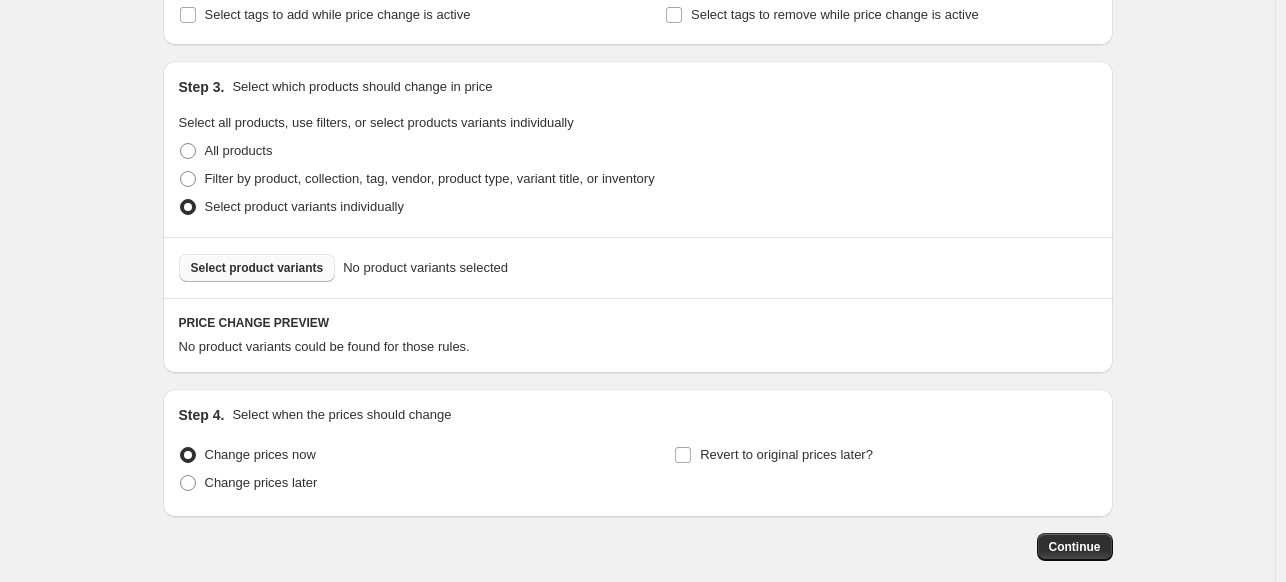 click on "Select product variants" at bounding box center [257, 268] 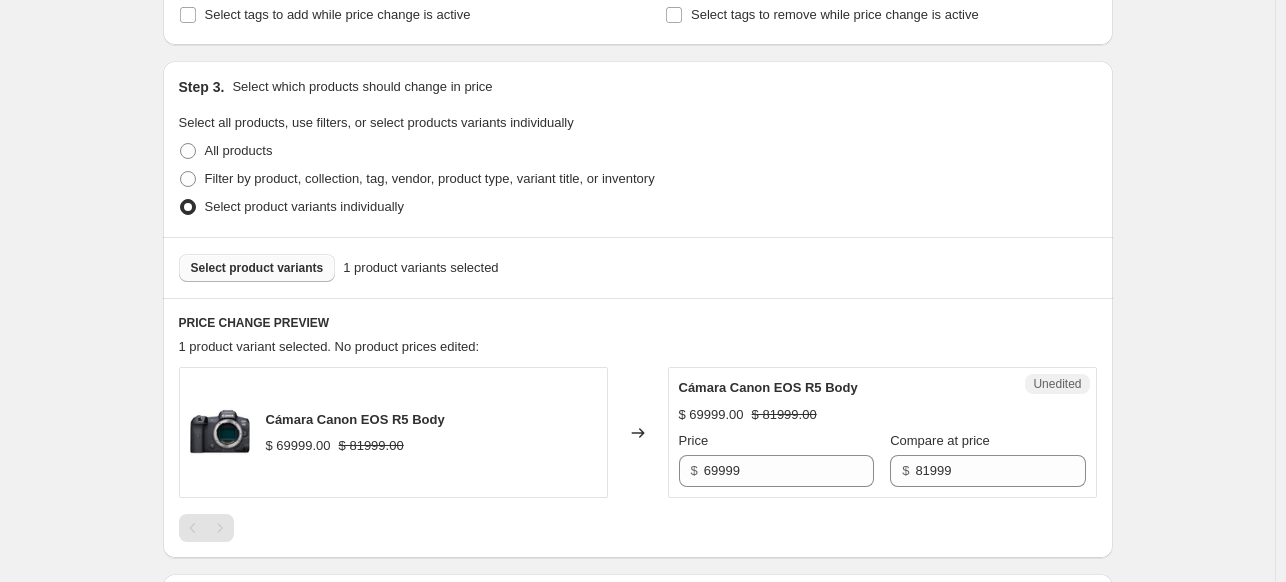 click on "Select product variants" at bounding box center [257, 268] 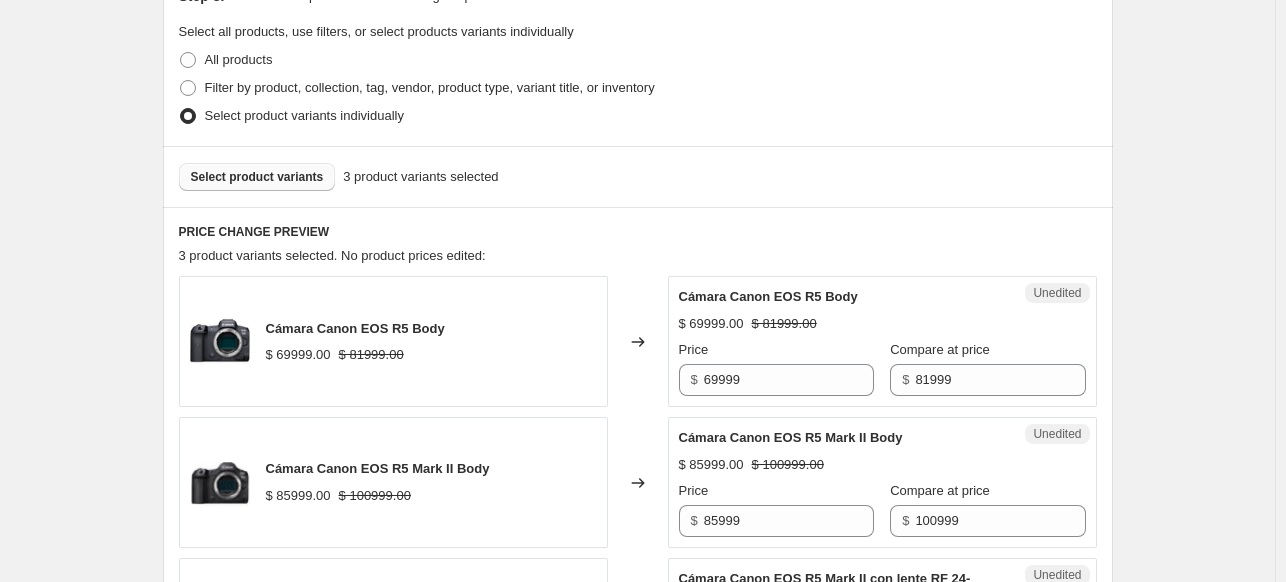 scroll, scrollTop: 0, scrollLeft: 0, axis: both 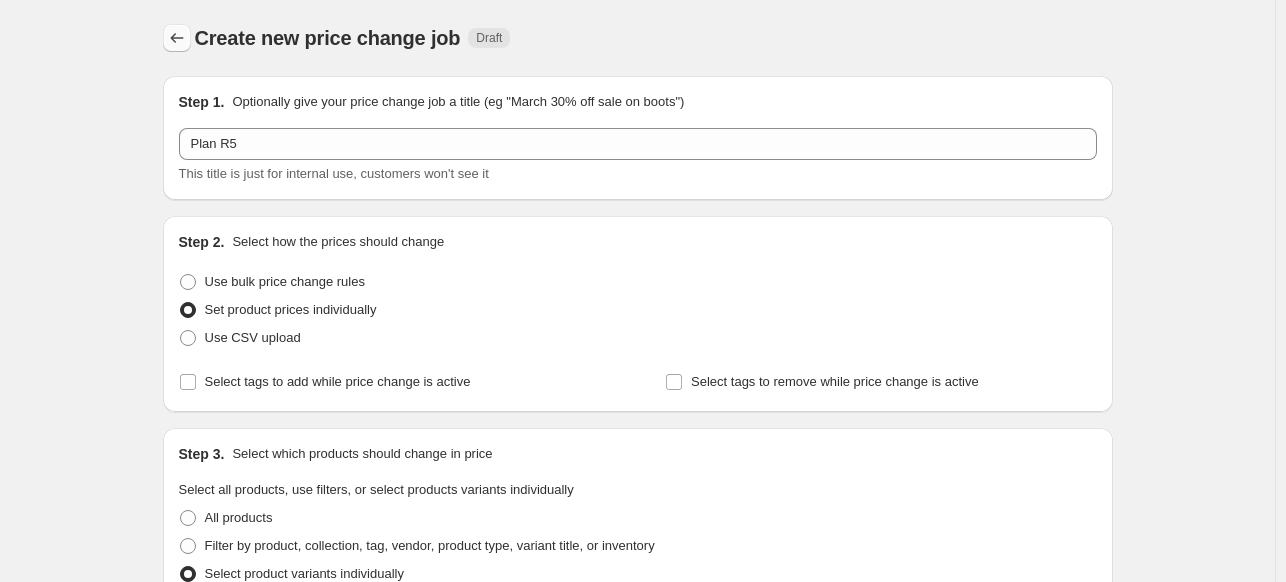 click 